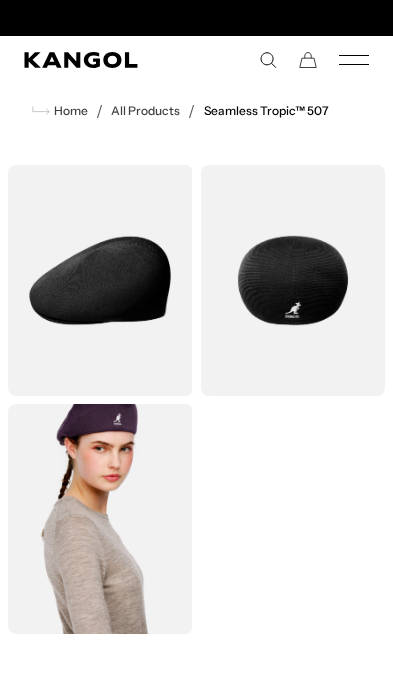scroll, scrollTop: 0, scrollLeft: 0, axis: both 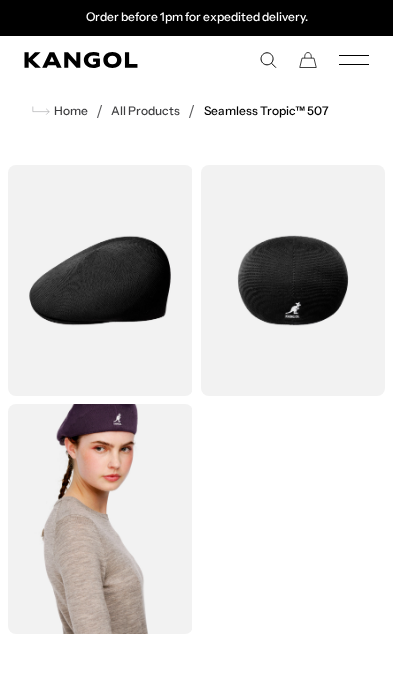 click 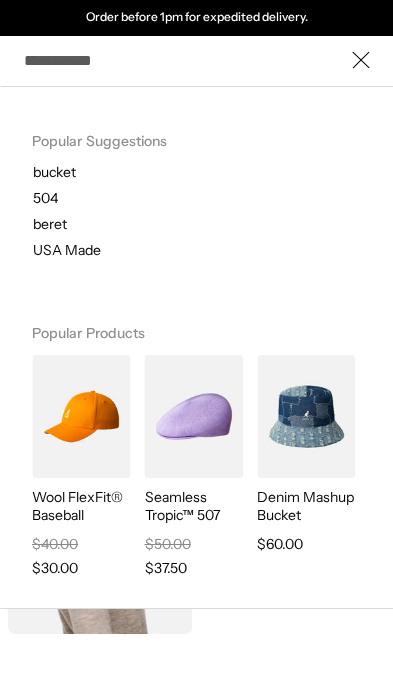 click on "Search here" at bounding box center (196, 60) 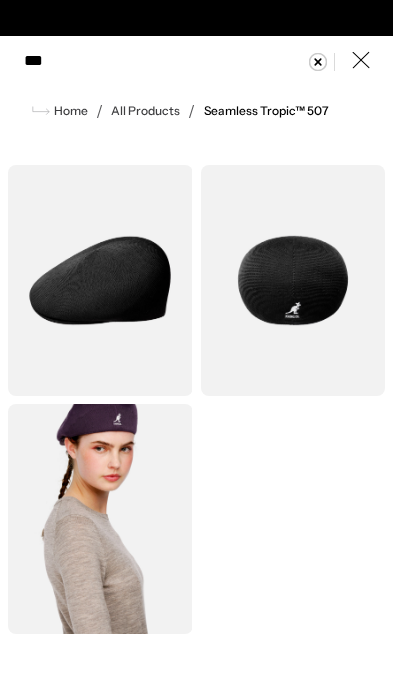 scroll, scrollTop: 0, scrollLeft: 0, axis: both 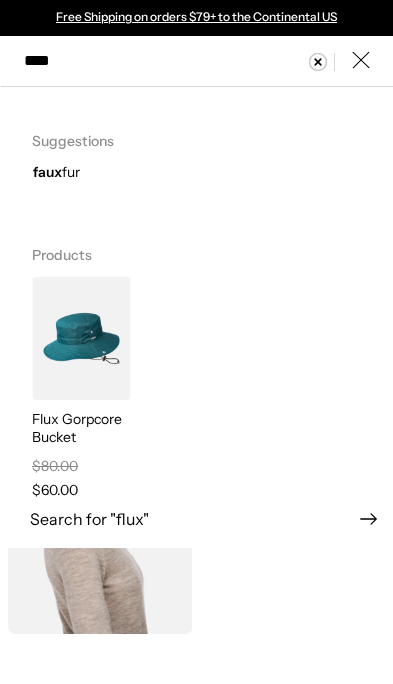 type on "****" 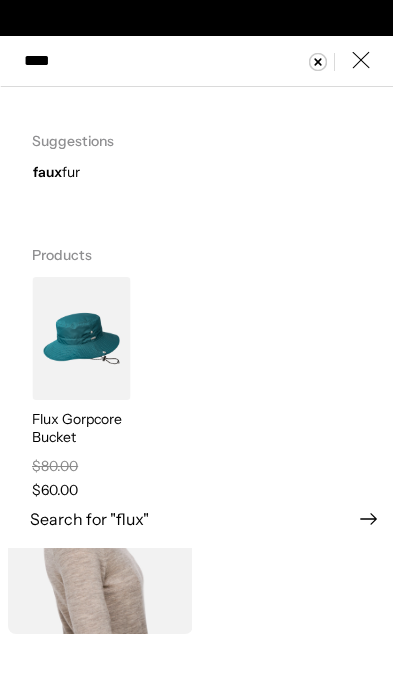 click at bounding box center [81, 338] 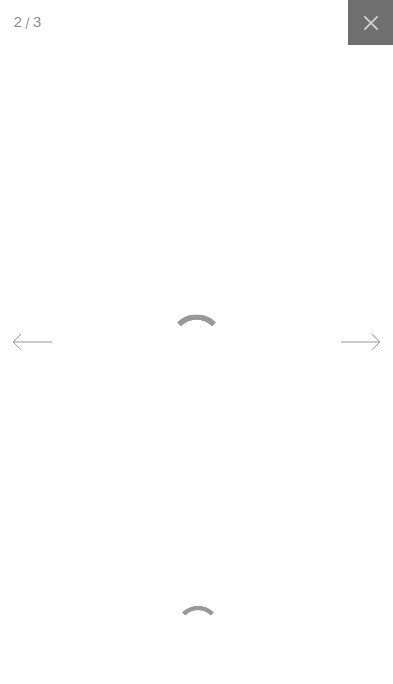 scroll, scrollTop: 0, scrollLeft: 0, axis: both 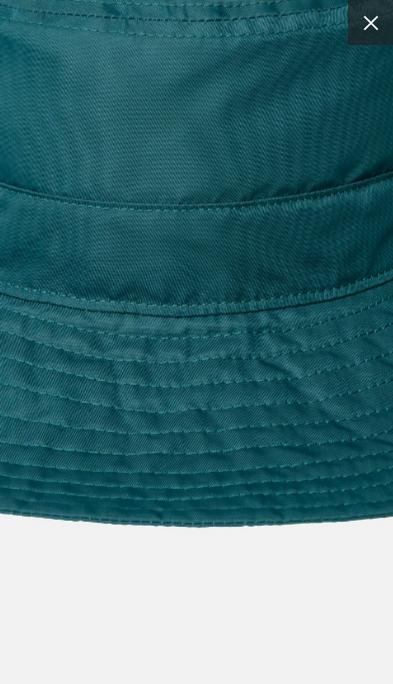 click 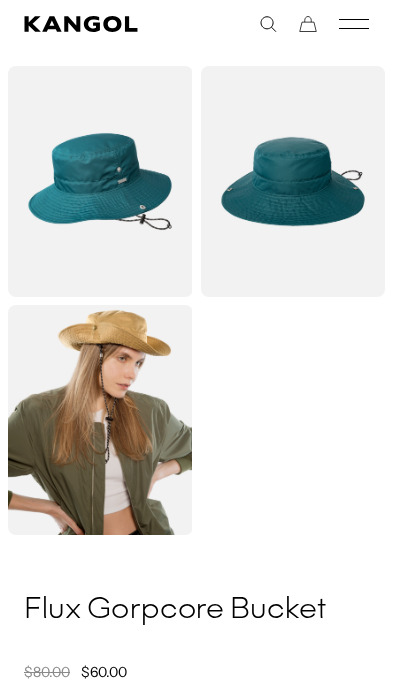 scroll, scrollTop: 100, scrollLeft: 0, axis: vertical 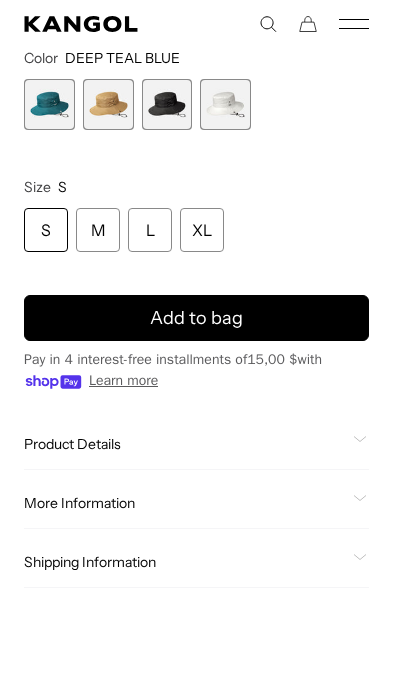 click on "Product Details" 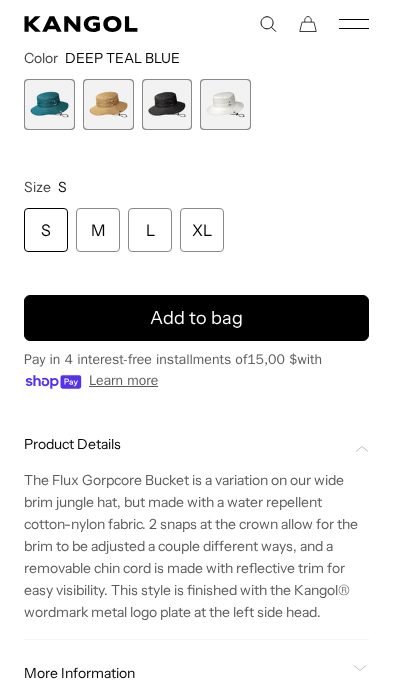 scroll, scrollTop: 664, scrollLeft: 0, axis: vertical 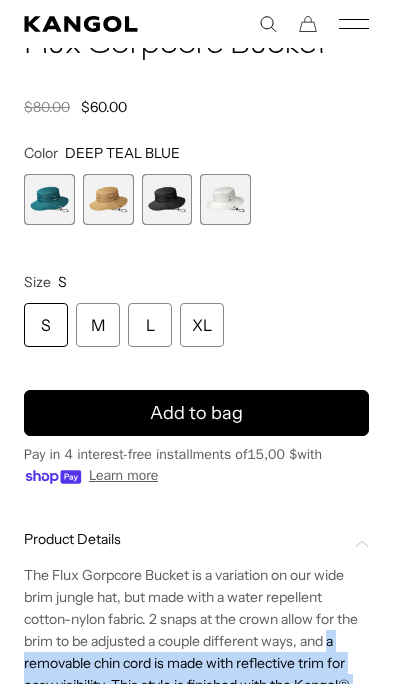 drag, startPoint x: 1046, startPoint y: 246, endPoint x: 1108, endPoint y: 425, distance: 189.43336 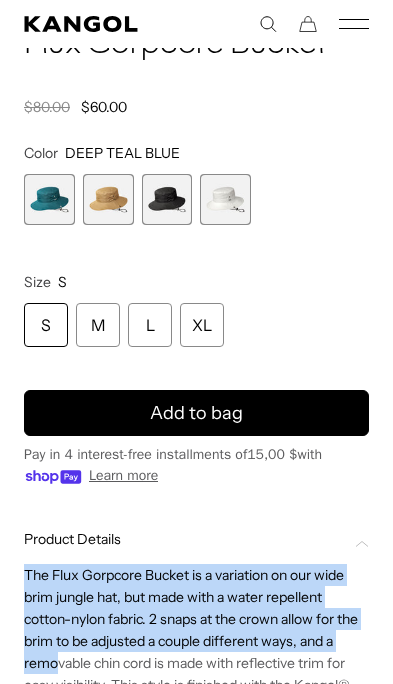 scroll, scrollTop: 0, scrollLeft: 412, axis: horizontal 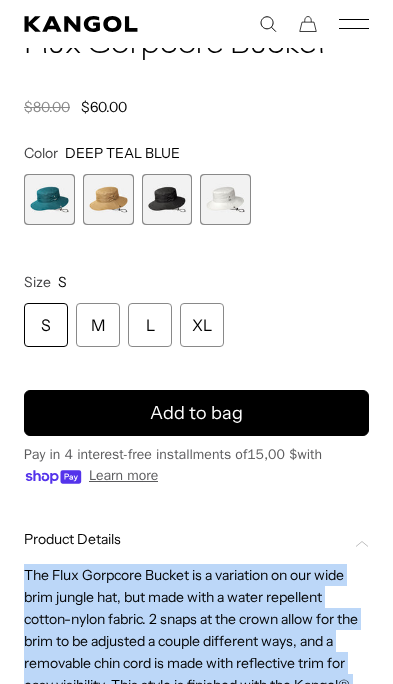 drag, startPoint x: 1047, startPoint y: 249, endPoint x: 1106, endPoint y: 403, distance: 164.91513 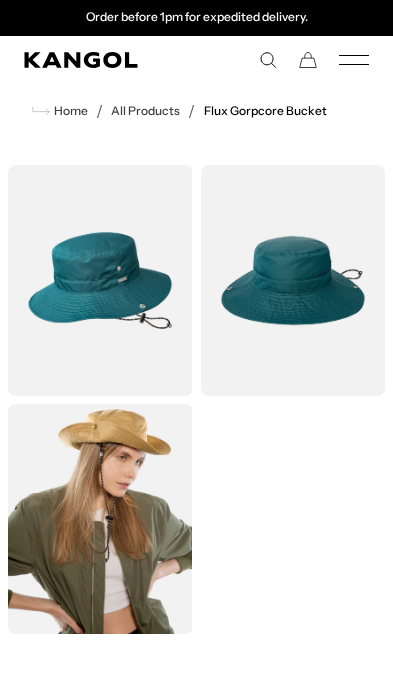 click 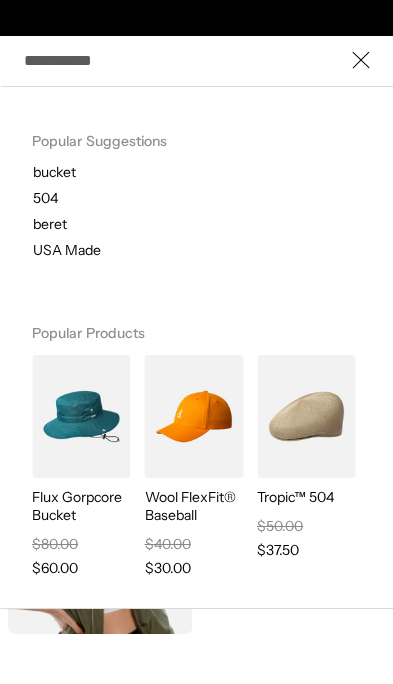 scroll, scrollTop: 0, scrollLeft: 0, axis: both 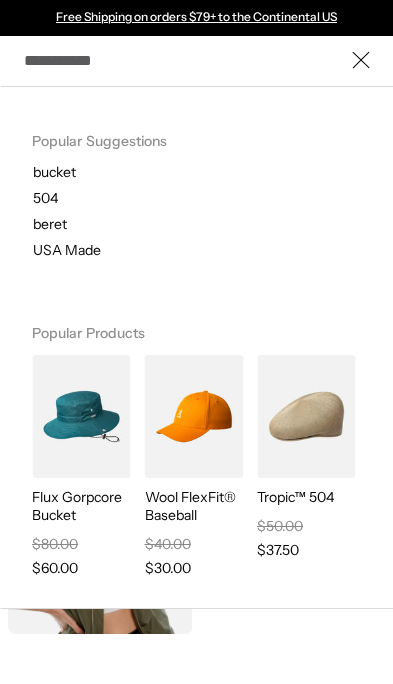 click on "Search here" at bounding box center (196, 60) 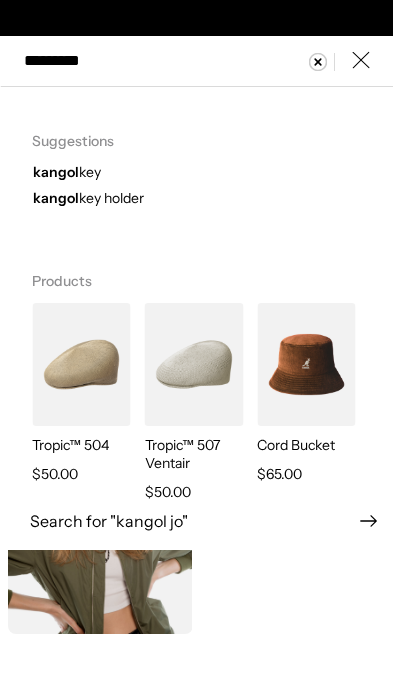 scroll, scrollTop: 0, scrollLeft: 0, axis: both 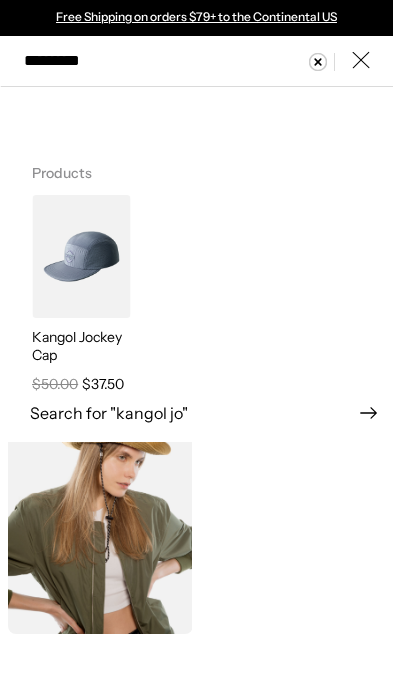 type on "*********" 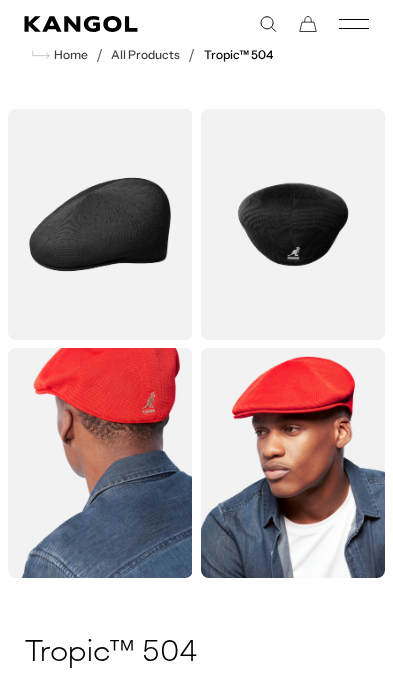 scroll, scrollTop: 4, scrollLeft: 0, axis: vertical 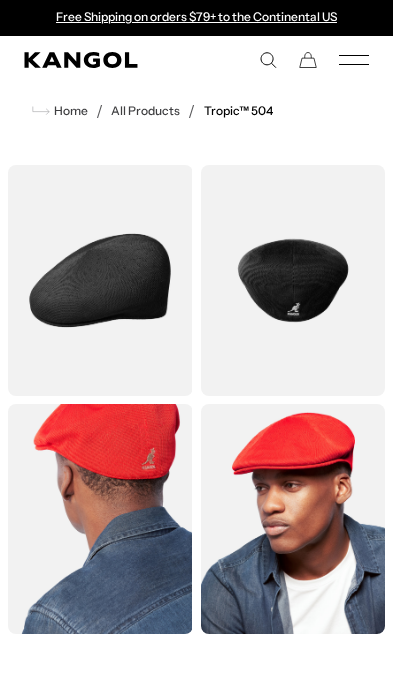 click on "Search here
USD
USD
EUR" at bounding box center [283, 60] 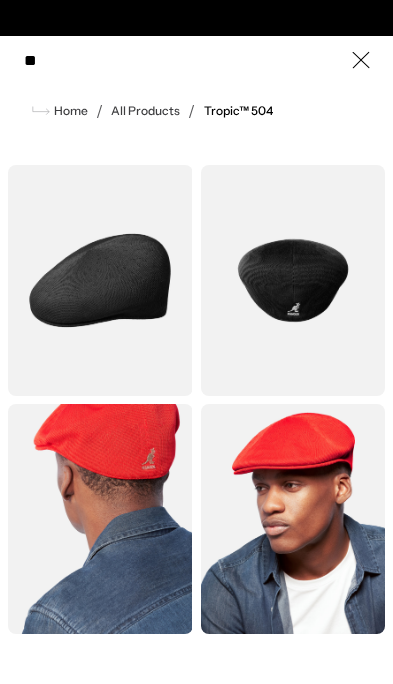 scroll, scrollTop: 0, scrollLeft: 412, axis: horizontal 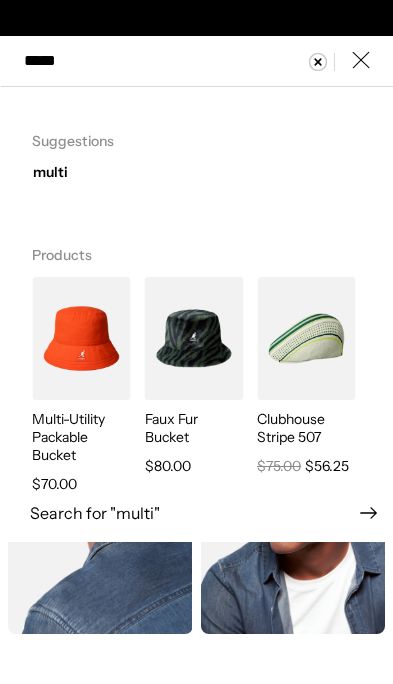 type on "*****" 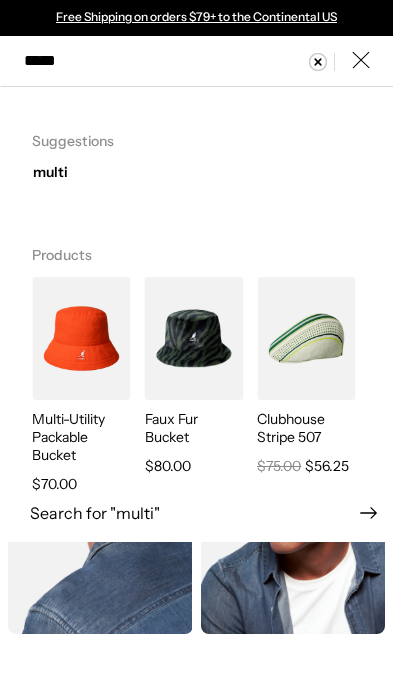 click at bounding box center [81, 338] 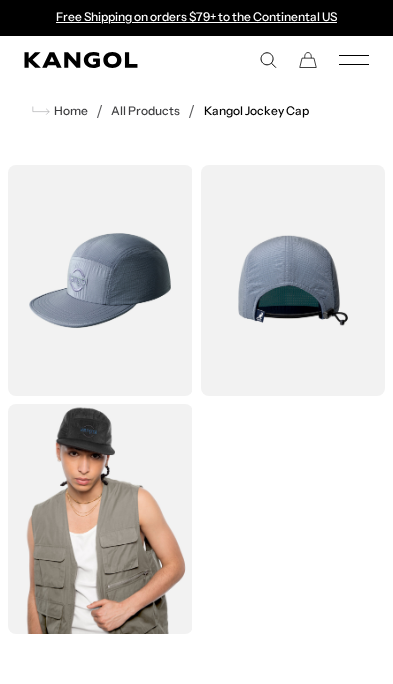 scroll, scrollTop: 906, scrollLeft: 0, axis: vertical 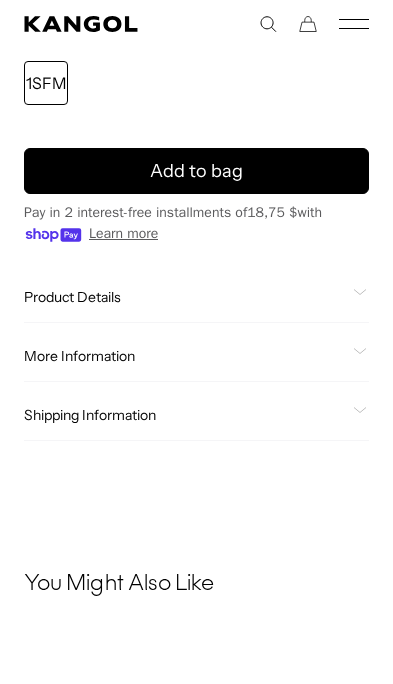 click on "Product Details" 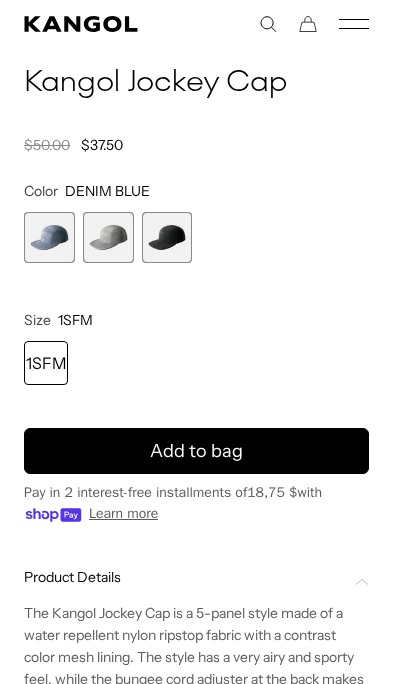 scroll, scrollTop: 0, scrollLeft: 0, axis: both 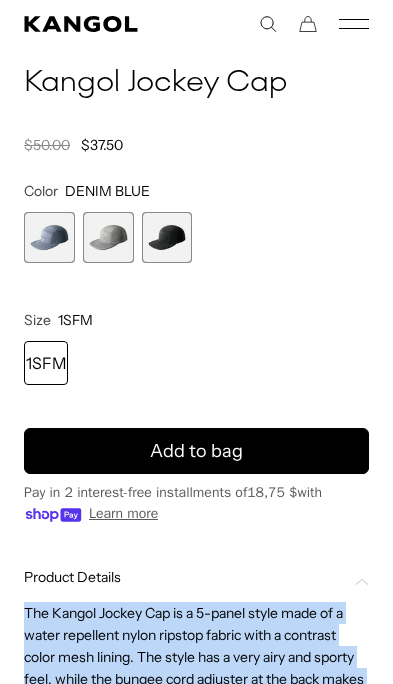 drag, startPoint x: 1051, startPoint y: 264, endPoint x: 1177, endPoint y: 449, distance: 223.83252 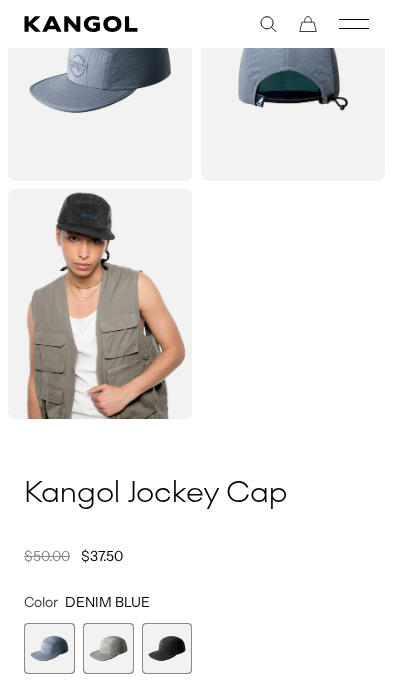 scroll, scrollTop: 0, scrollLeft: 0, axis: both 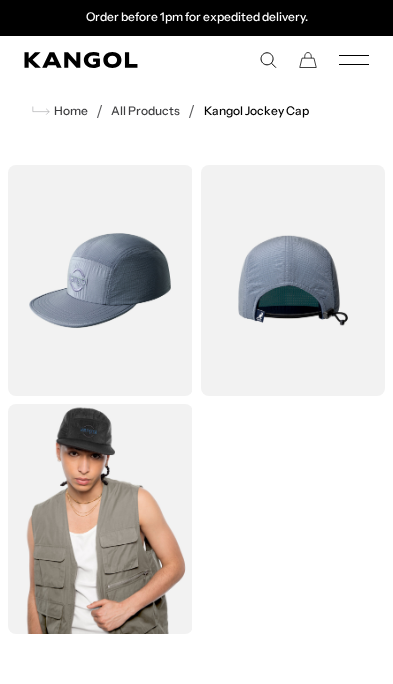 drag, startPoint x: 1050, startPoint y: 247, endPoint x: 1132, endPoint y: 287, distance: 91.235954 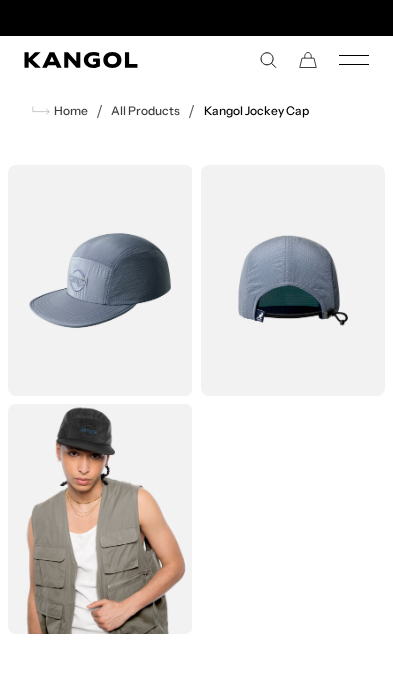 scroll, scrollTop: 0, scrollLeft: 0, axis: both 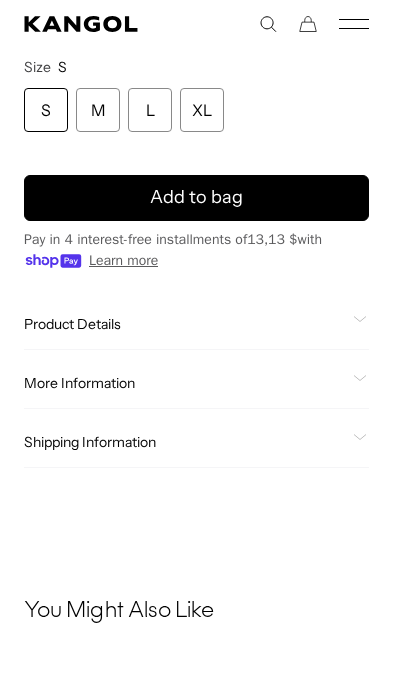 click on "Product Details" 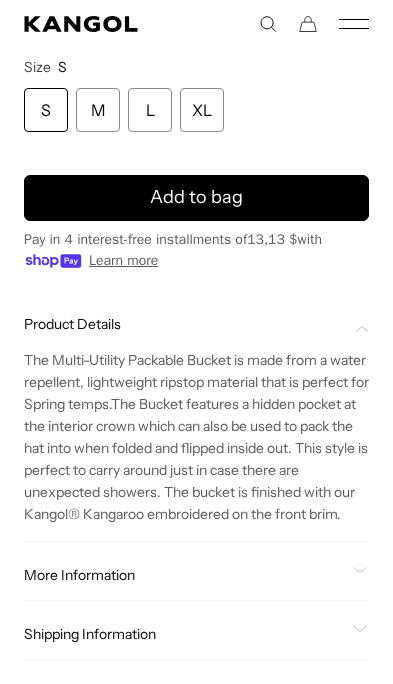 scroll, scrollTop: 0, scrollLeft: 0, axis: both 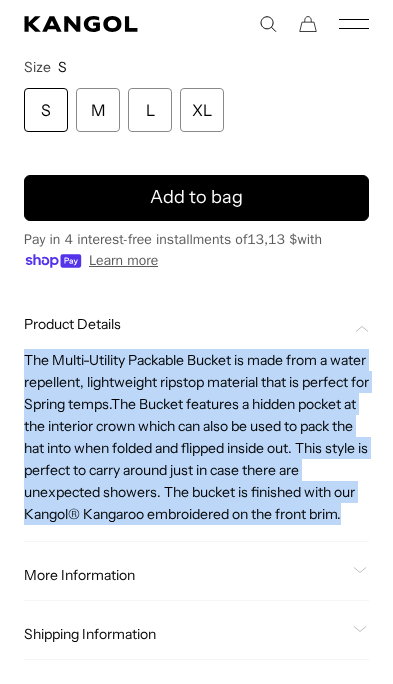 drag, startPoint x: 1050, startPoint y: 295, endPoint x: 1300, endPoint y: 485, distance: 314.00638 